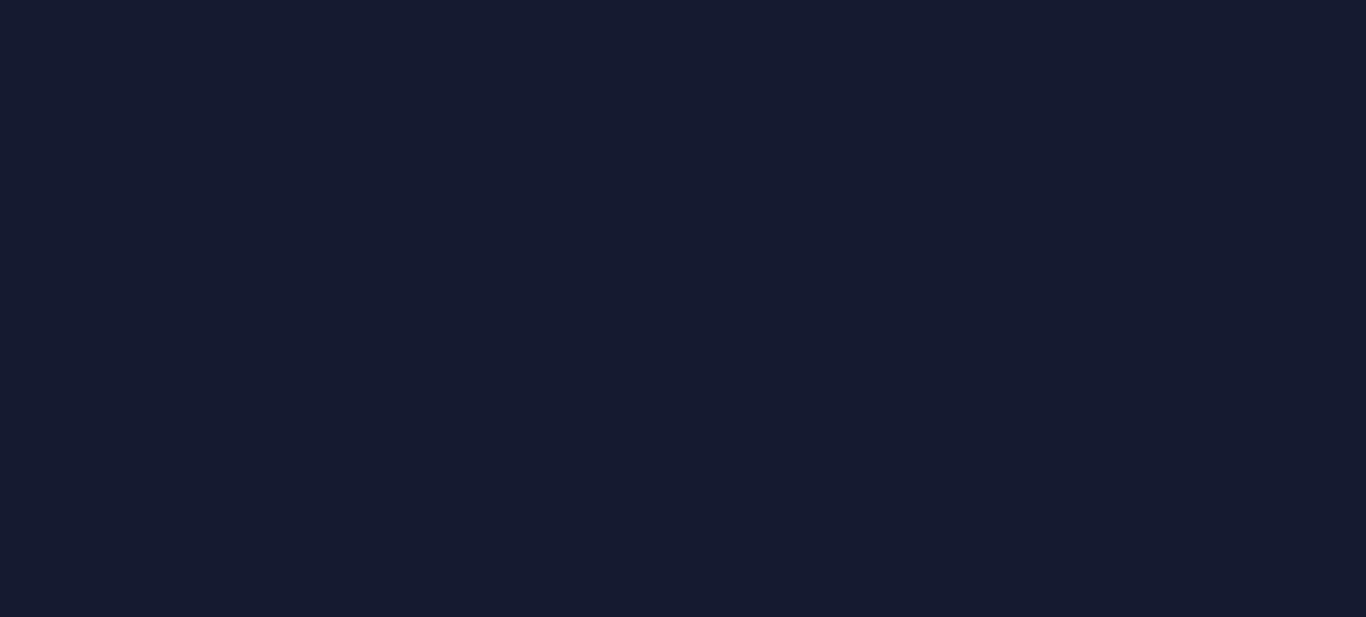 scroll, scrollTop: 0, scrollLeft: 0, axis: both 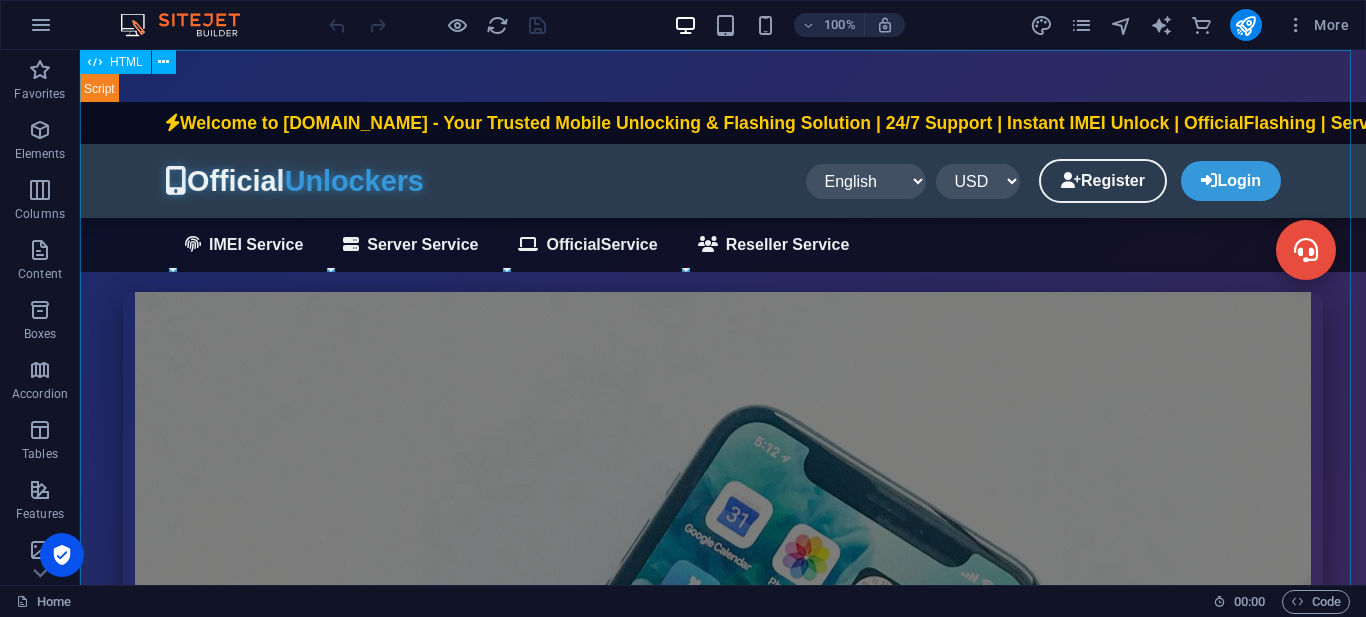 click on "HTML" at bounding box center [126, 62] 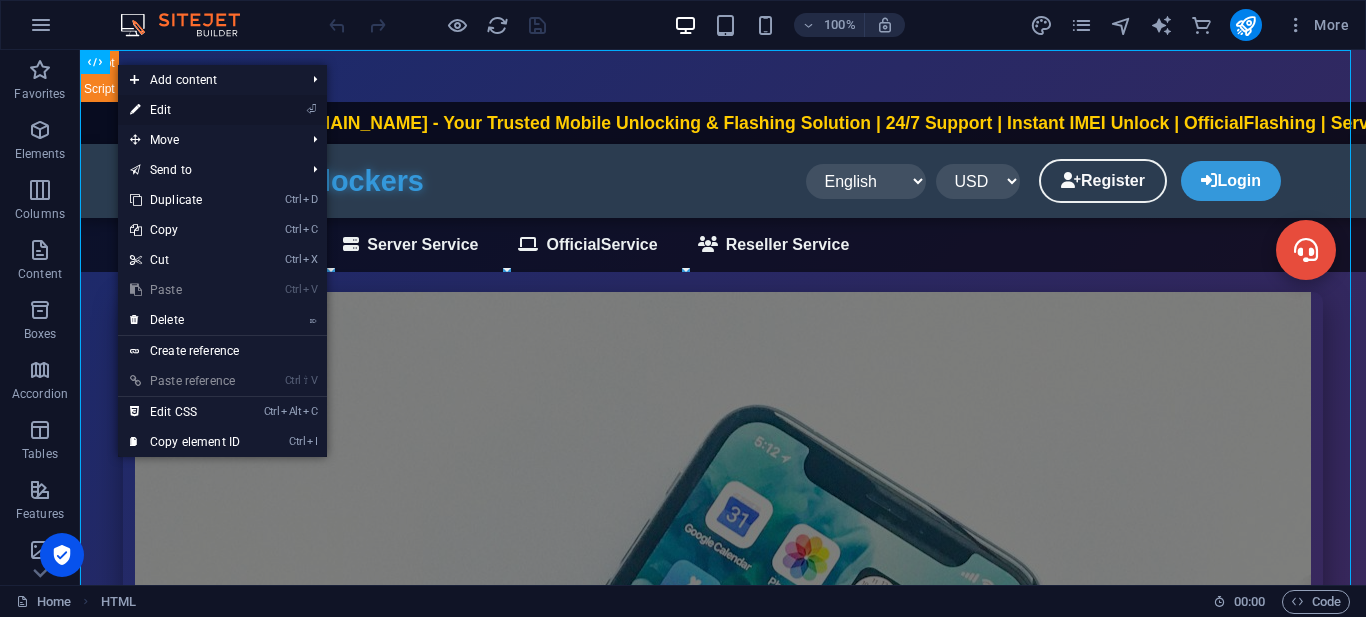 click on "⏎  Edit" at bounding box center [185, 110] 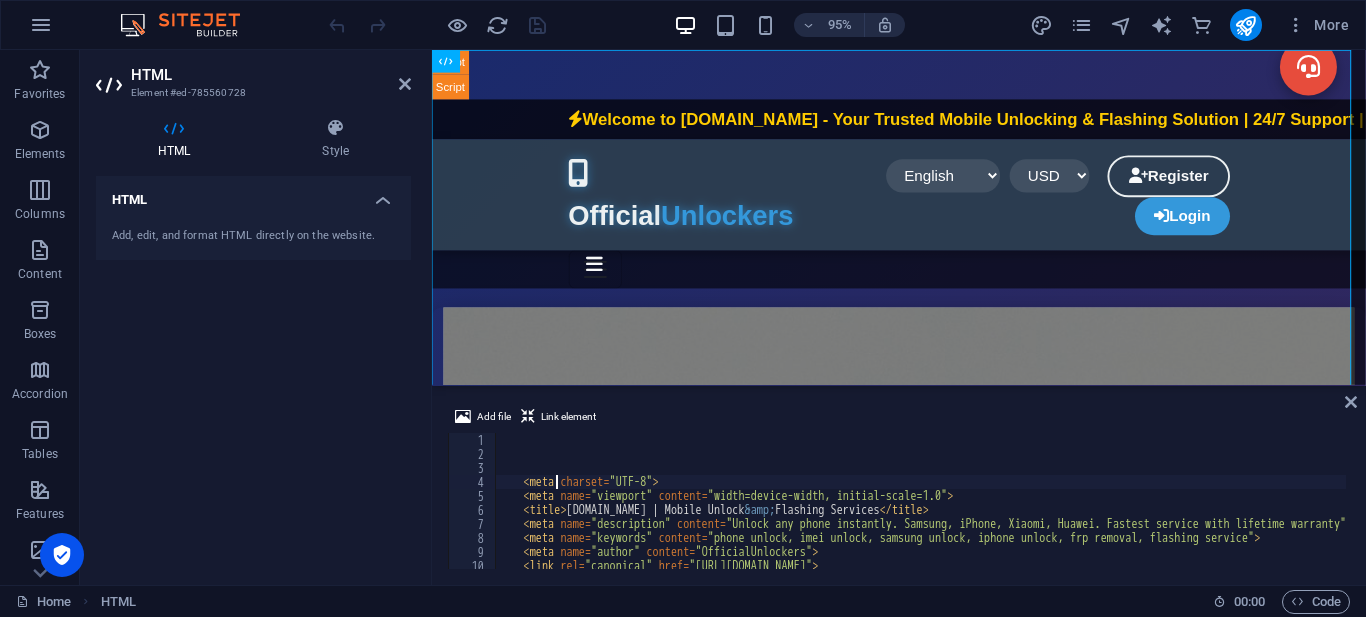 click on "< meta   charset = "UTF-8" >      < meta   name = "viewport"   content = "width=device-width, initial-scale=1.0" >      < title > OfficialUnlockers.com | Mobile Unlock  &amp;  Flashing Services </ title >      < meta   name = "description"   content = "Unlock any phone instantly. Samsung, iPhone, Xiaomi, Huawei. Fastest service with lifetime warranty" >      < meta   name = "keywords"   content = "phone unlock, imei unlock, samsung unlock, iphone unlock, frp removal, flashing service" >      < meta   name = "author"   content = "OfficialUnlockers" >      < link   rel = "canonical"   href = "https://www.officialunlockers.com" >" at bounding box center [1406, 513] 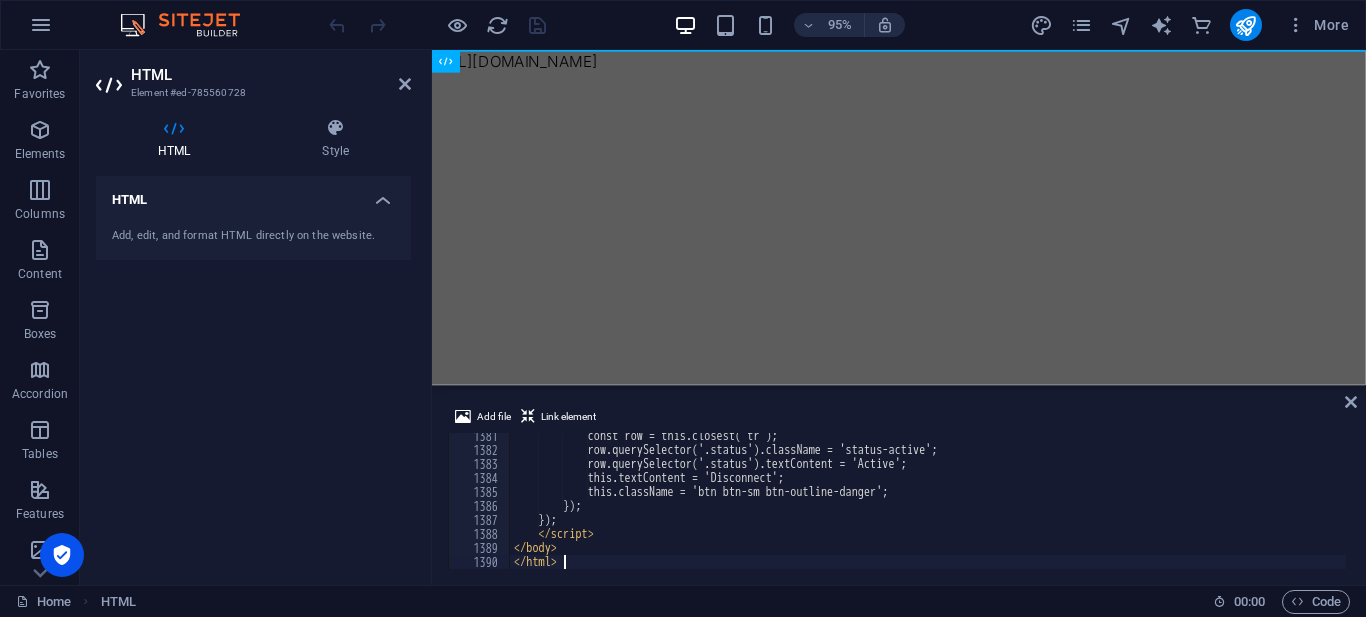 scroll, scrollTop: 19324, scrollLeft: 0, axis: vertical 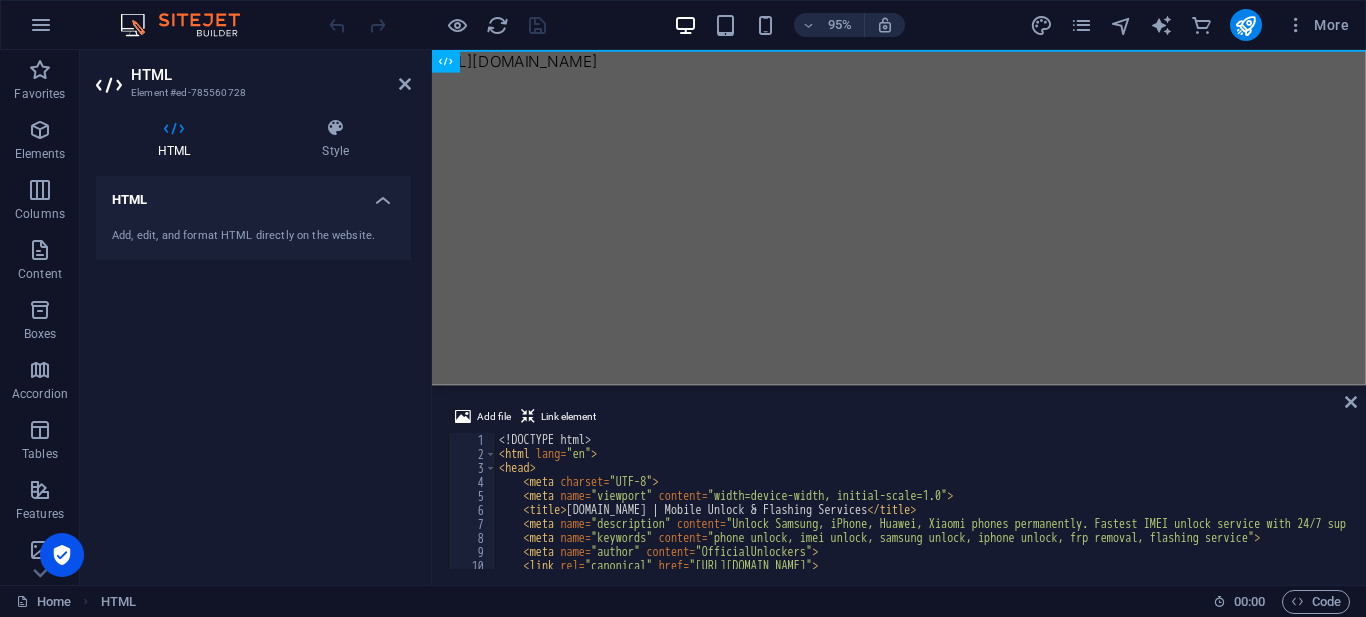 click on "<! DOCTYPE   html > < html   lang = "en" > < head >      < meta   charset = "UTF-8" >      < meta   name = "viewport"   content = "width=device-width, initial-scale=1.0" >      < title > OfficialUnlockers.com | Mobile Unlock & Flashing Services </ title >      < meta   name = "description"   content = "Unlock Samsung, iPhone, Huawei, Xiaomi phones permanently. Fastest IMEI unlock service with 24/7 support. Trusted since 2015." >      < meta   name = "keywords"   content = "phone unlock, imei unlock, samsung unlock, iphone unlock, frp removal, flashing service" >      < meta   name = "author"   content = "OfficialUnlockers" >      < link   rel = "canonical"   href = "https://www.officialunlockers.com" >" at bounding box center (1348, 513) 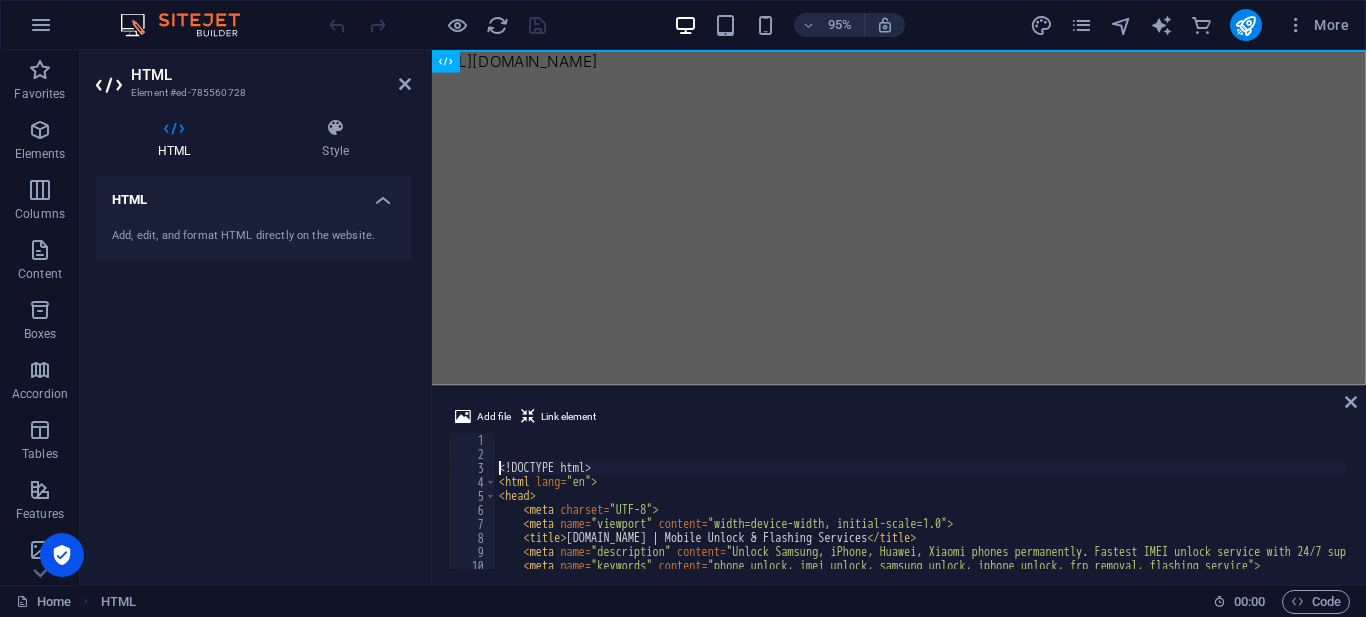 type on "<!DOCTYPE html>" 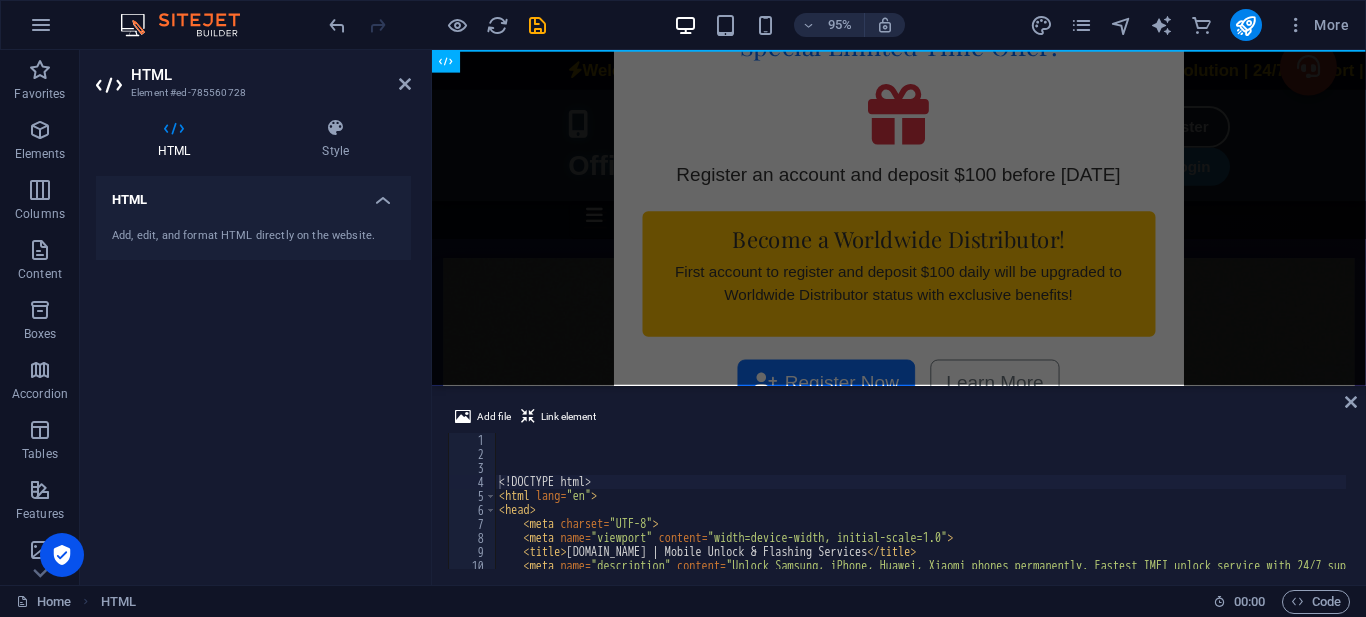 click on "HTML Add, edit, and format HTML directly on the website." at bounding box center (253, 372) 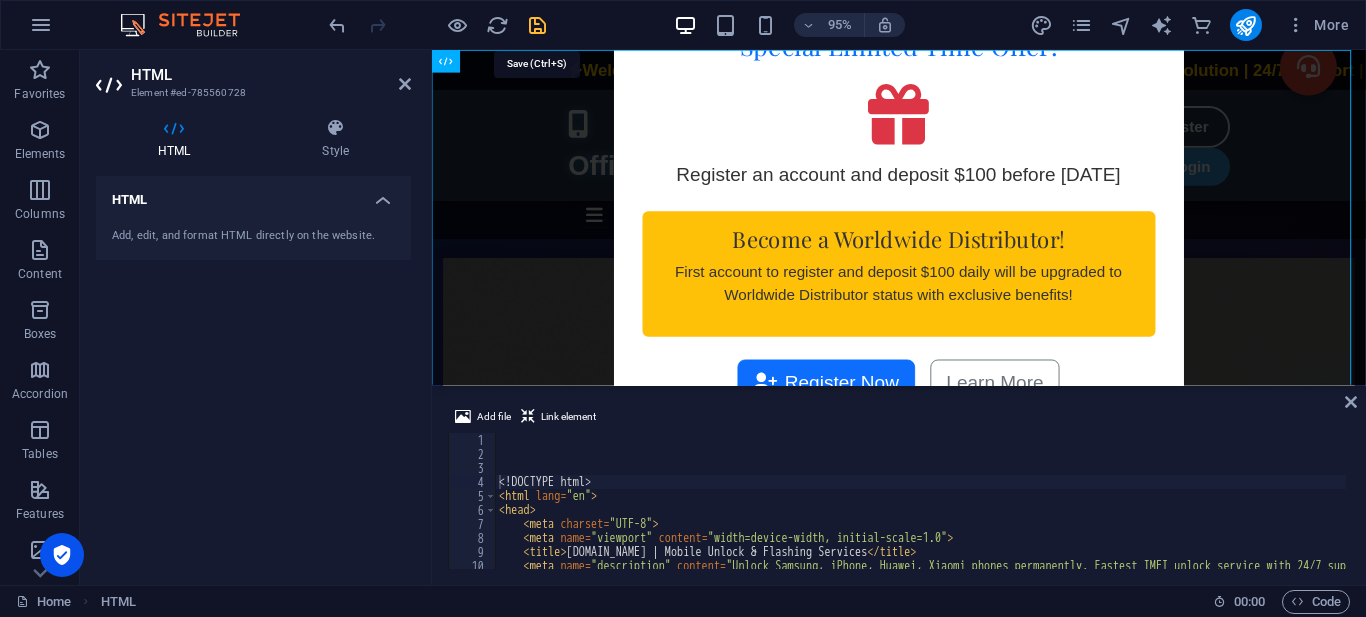 click at bounding box center (537, 25) 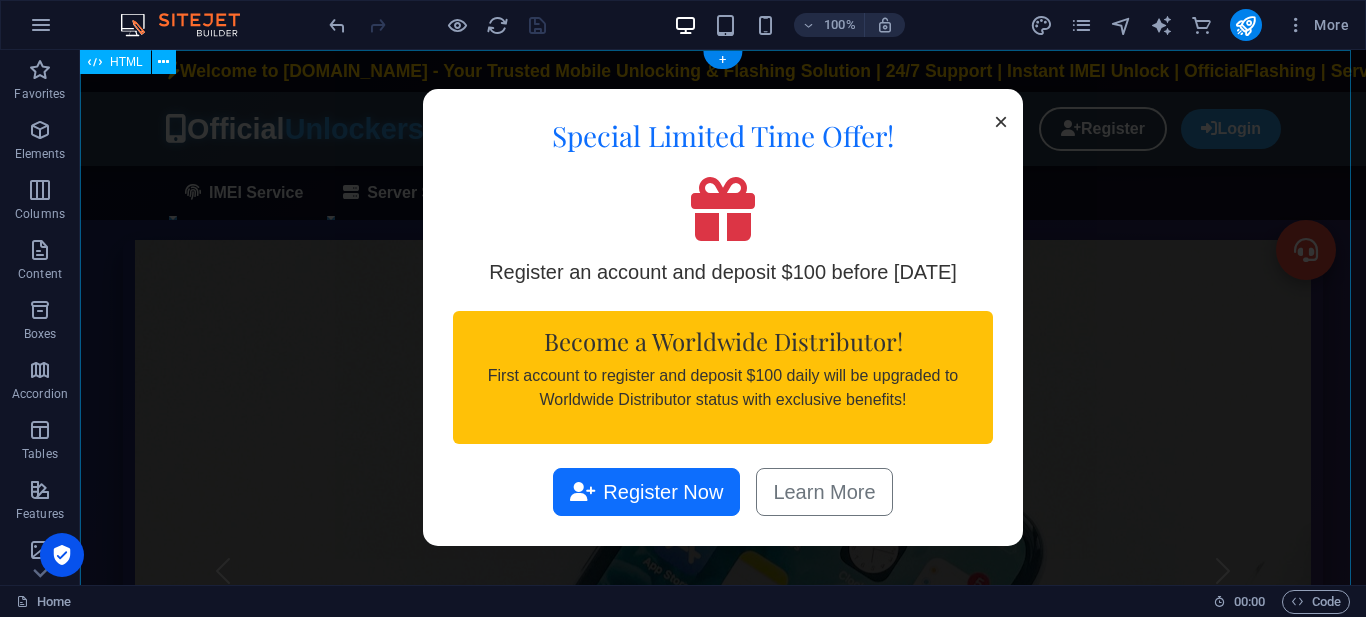 click on "OfficialUnlockers.com | Mobile Unlock & Flashing Services
×
Special Limited Time Offer!
Register an account and deposit $100 before August 1, 2025
Become a Worldwide Distributor!
First account to register and deposit $100 daily will be upgraded to Worldwide Distributor status with exclusive benefits!
Register Now
Learn More
Official Unlockers USD" at bounding box center [723, 1802] 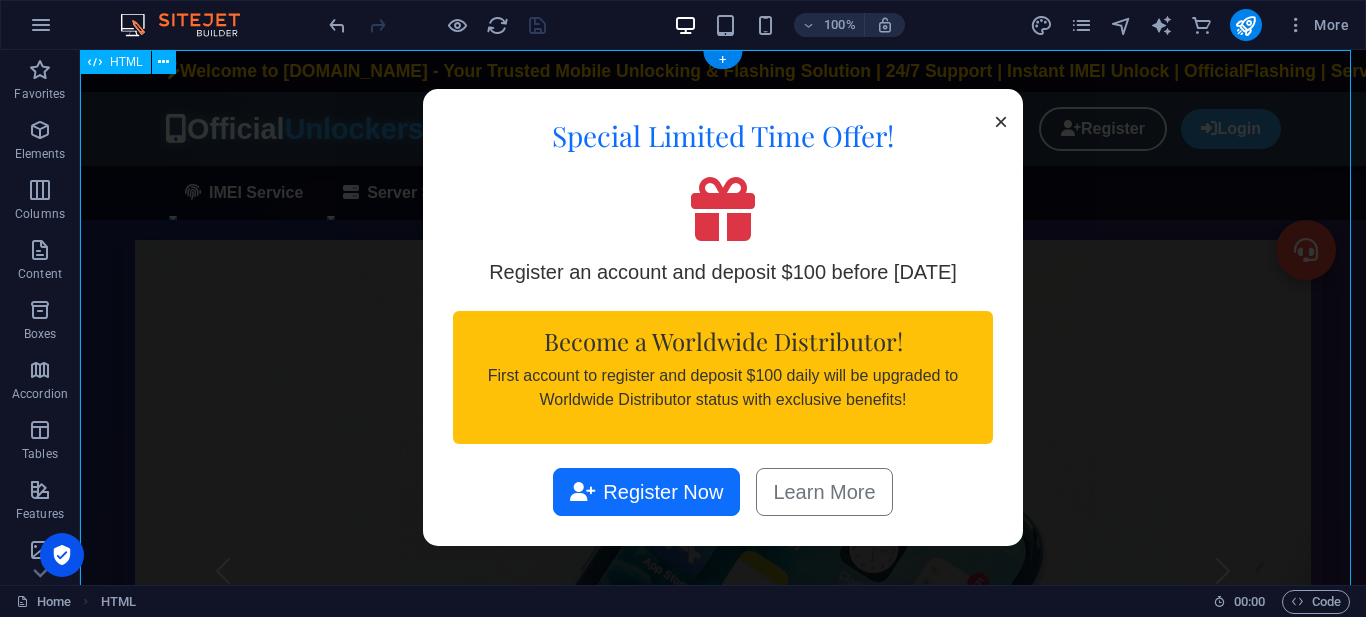 click on "OfficialUnlockers.com | Mobile Unlock & Flashing Services
×
Special Limited Time Offer!
Register an account and deposit $100 before August 1, 2025
Become a Worldwide Distributor!
First account to register and deposit $100 daily will be upgraded to Worldwide Distributor status with exclusive benefits!
Register Now
Learn More
Official Unlockers USD" at bounding box center (723, 1802) 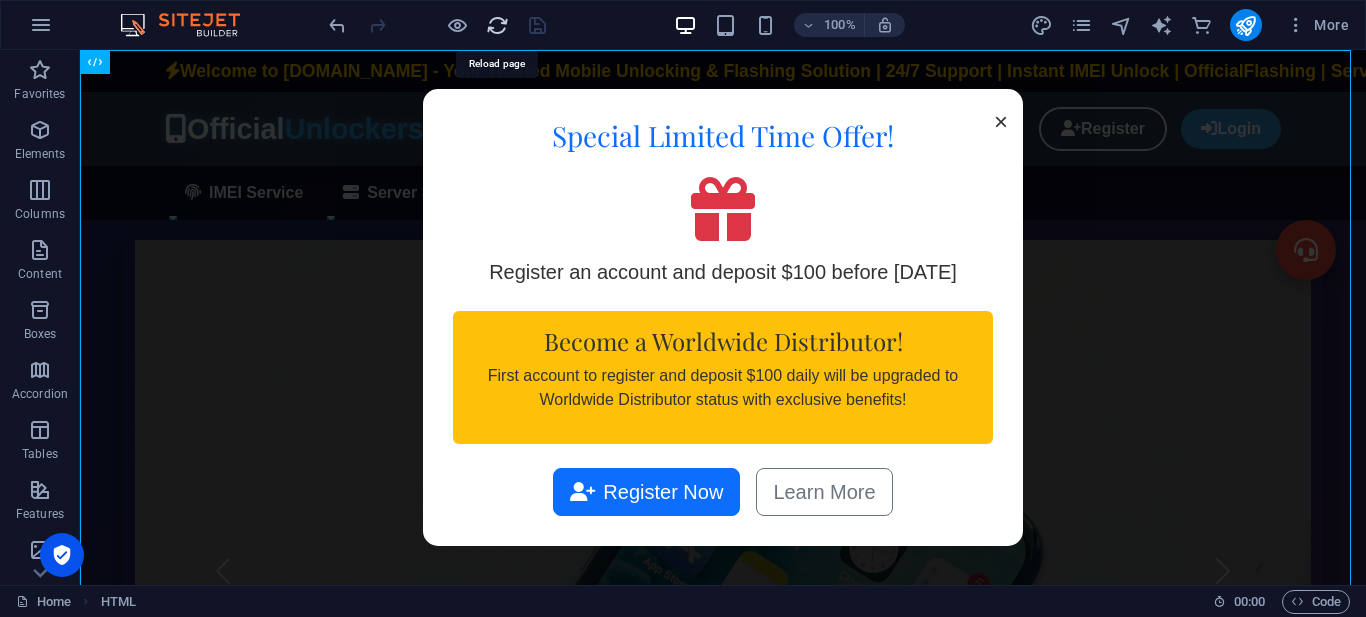 click at bounding box center (497, 25) 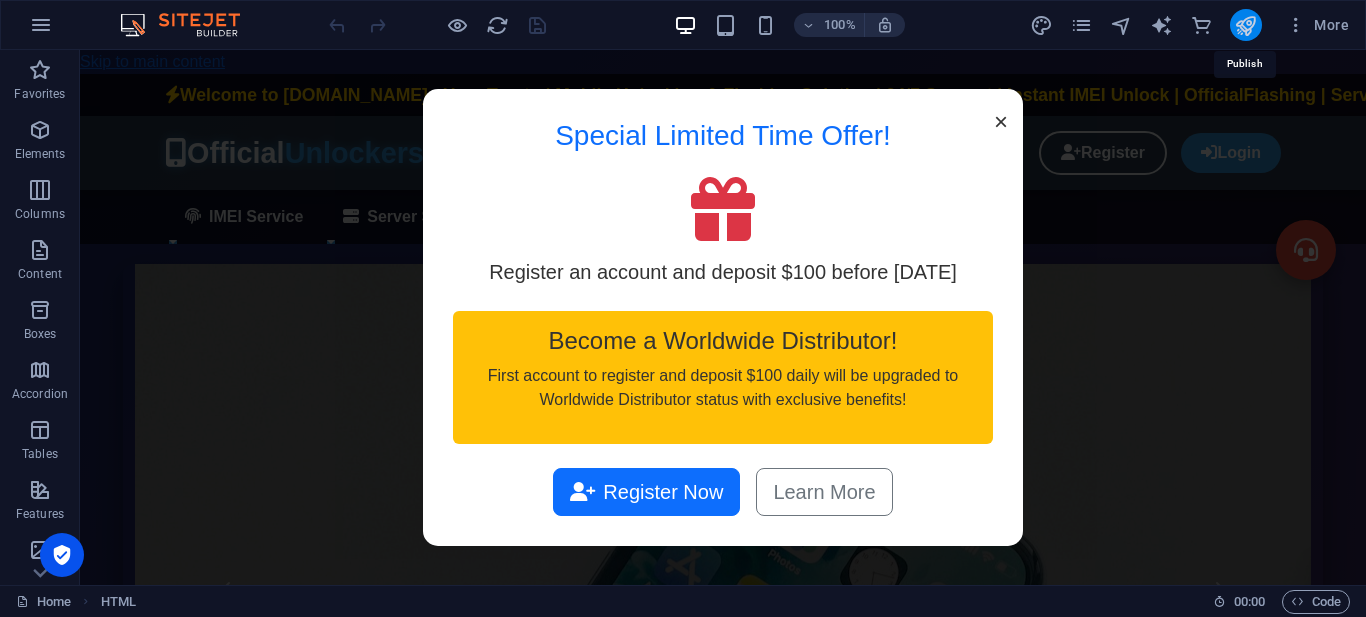 scroll, scrollTop: 0, scrollLeft: 0, axis: both 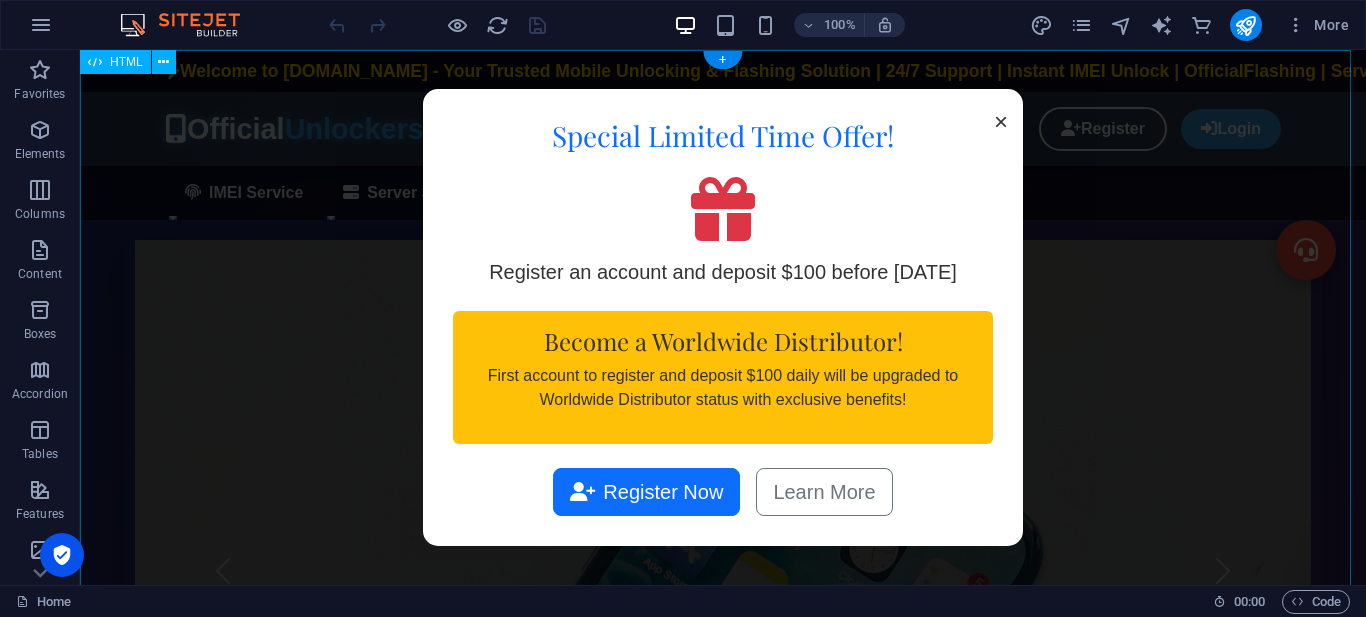 click on "OfficialUnlockers.com | Mobile Unlock & Flashing Services
×
Special Limited Time Offer!
Register an account and deposit $100 before August 1, 2025
Become a Worldwide Distributor!
First account to register and deposit $100 daily will be upgraded to Worldwide Distributor status with exclusive benefits!
Register Now
Learn More
Official Unlockers USD" at bounding box center [723, 1802] 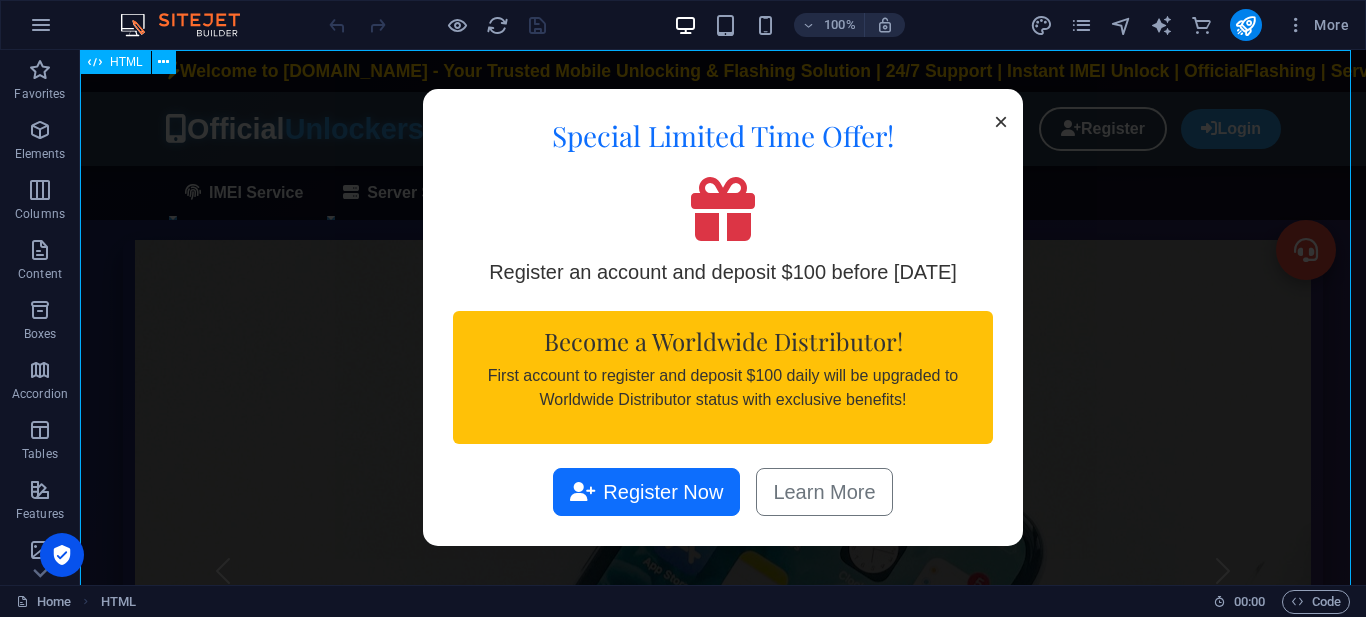 click on "HTML" at bounding box center [126, 62] 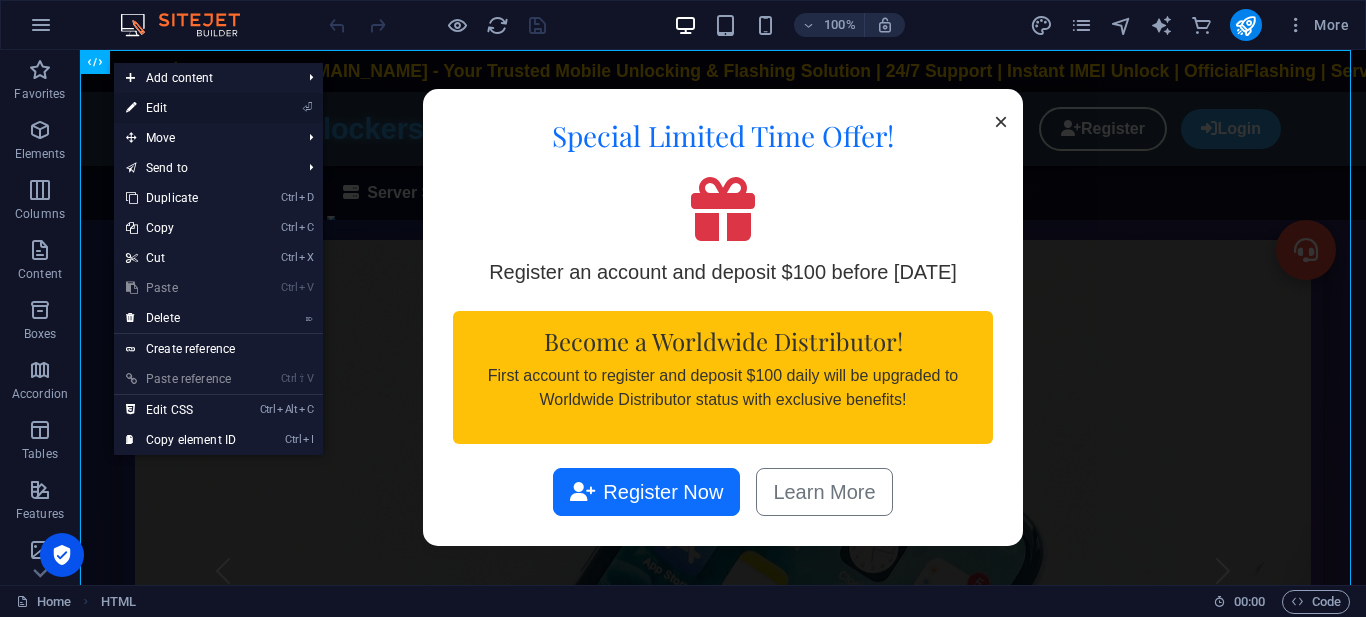 click on "⏎  Edit" at bounding box center (181, 108) 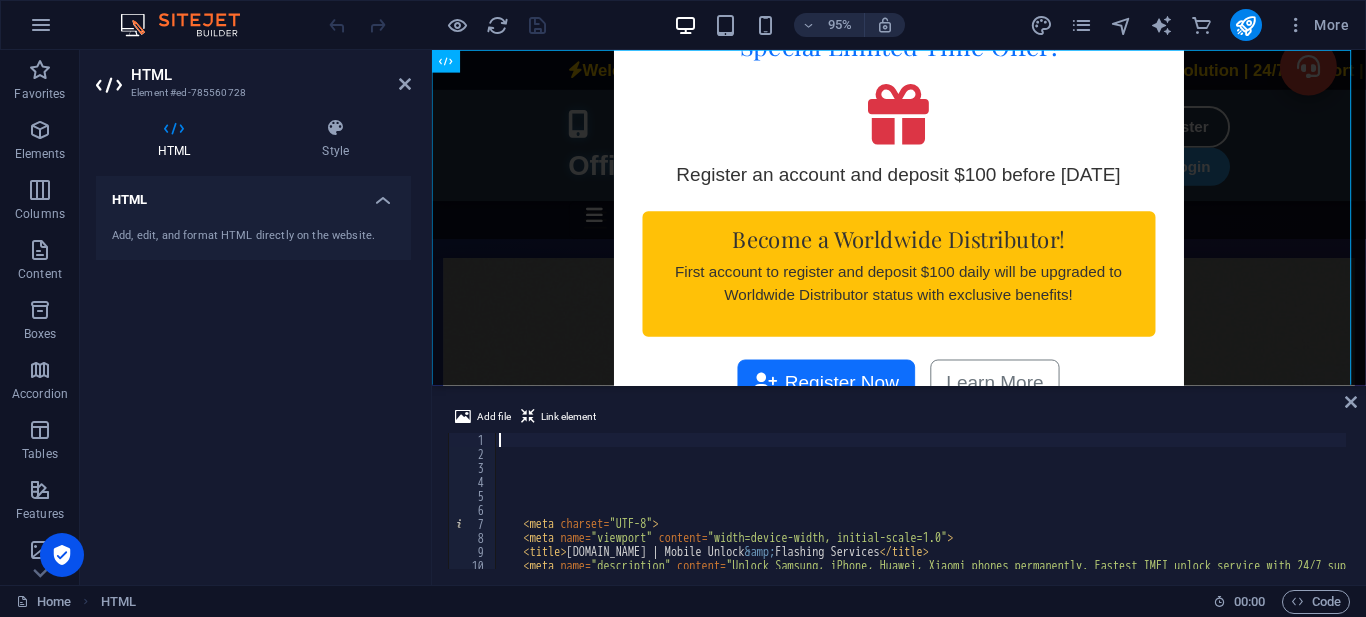 click on "< meta   charset = "UTF-8" >      < meta   name = "viewport"   content = "width=device-width, initial-scale=1.0" >      < title > OfficialUnlockers.com | Mobile Unlock  &amp;  Flashing Services </ title >      < meta   name = "description"   content = "Unlock Samsung, iPhone, Huawei, Xiaomi phones permanently. Fastest IMEI unlock service with 24/7 support. Trusted since 2015." >      < meta   name = "keywords"   content = "phone unlock, imei unlock, samsung unlock, iphone unlock, frp removal, flashing service" >" at bounding box center [1406, 513] 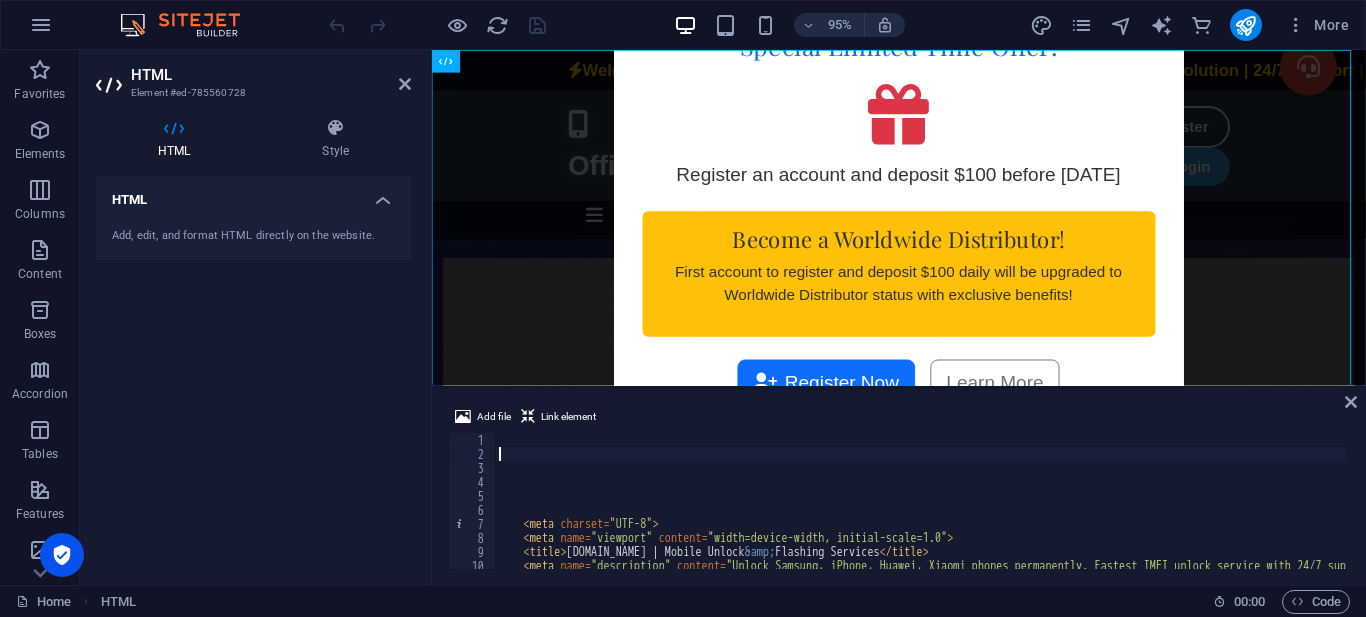 click on "< meta   charset = "UTF-8" >      < meta   name = "viewport"   content = "width=device-width, initial-scale=1.0" >      < title > OfficialUnlockers.com | Mobile Unlock  &amp;  Flashing Services </ title >      < meta   name = "description"   content = "Unlock Samsung, iPhone, Huawei, Xiaomi phones permanently. Fastest IMEI unlock service with 24/7 support. Trusted since 2015." >      < meta   name = "keywords"   content = "phone unlock, imei unlock, samsung unlock, iphone unlock, frp removal, flashing service" >" at bounding box center (1406, 513) 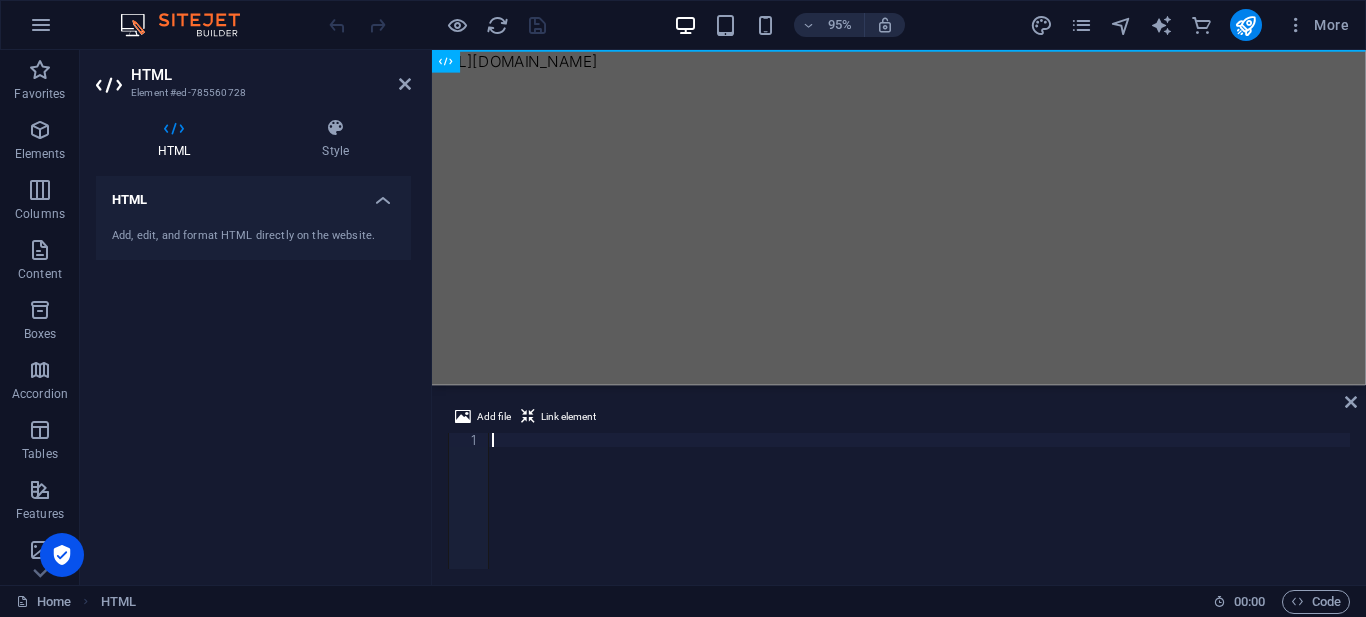type on "</html>" 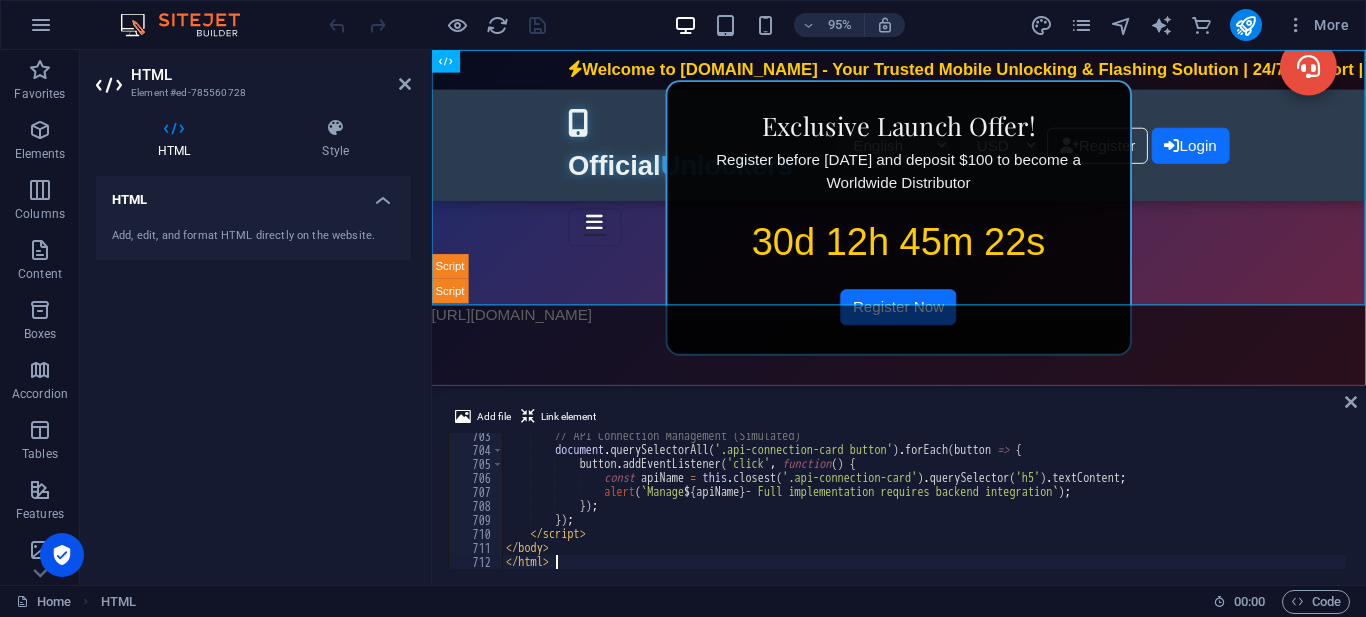 click on "HTML Add, edit, and format HTML directly on the website." at bounding box center (253, 372) 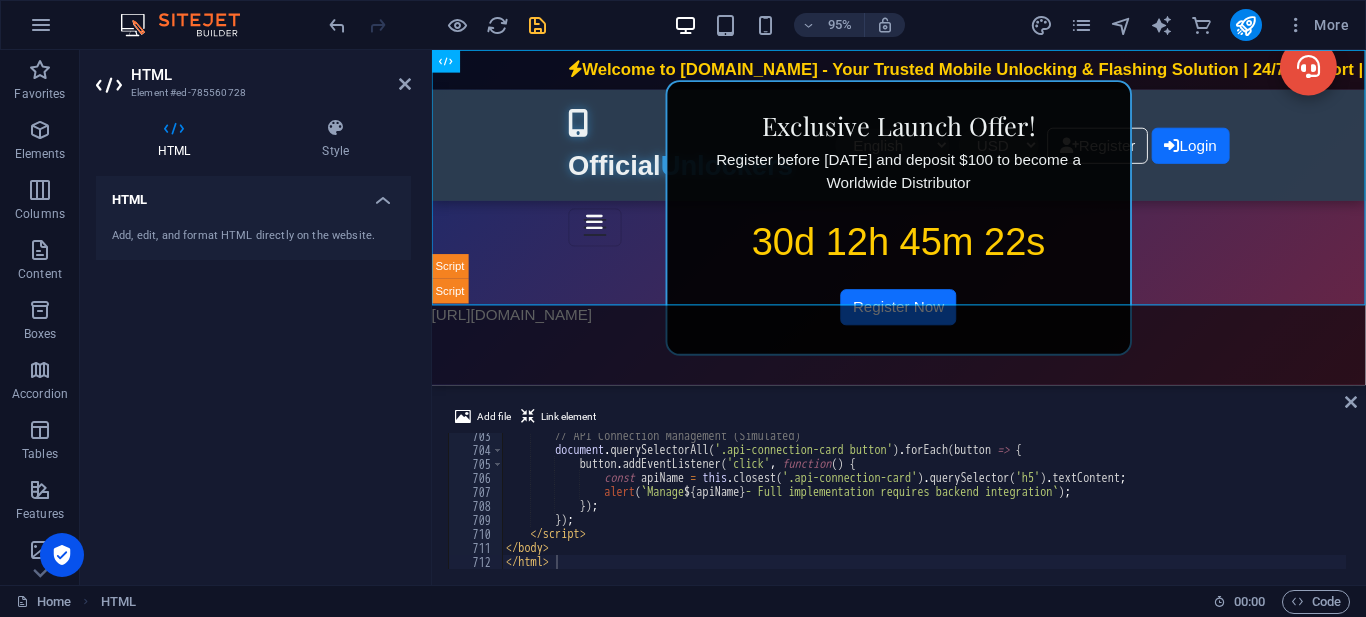 click at bounding box center [537, 25] 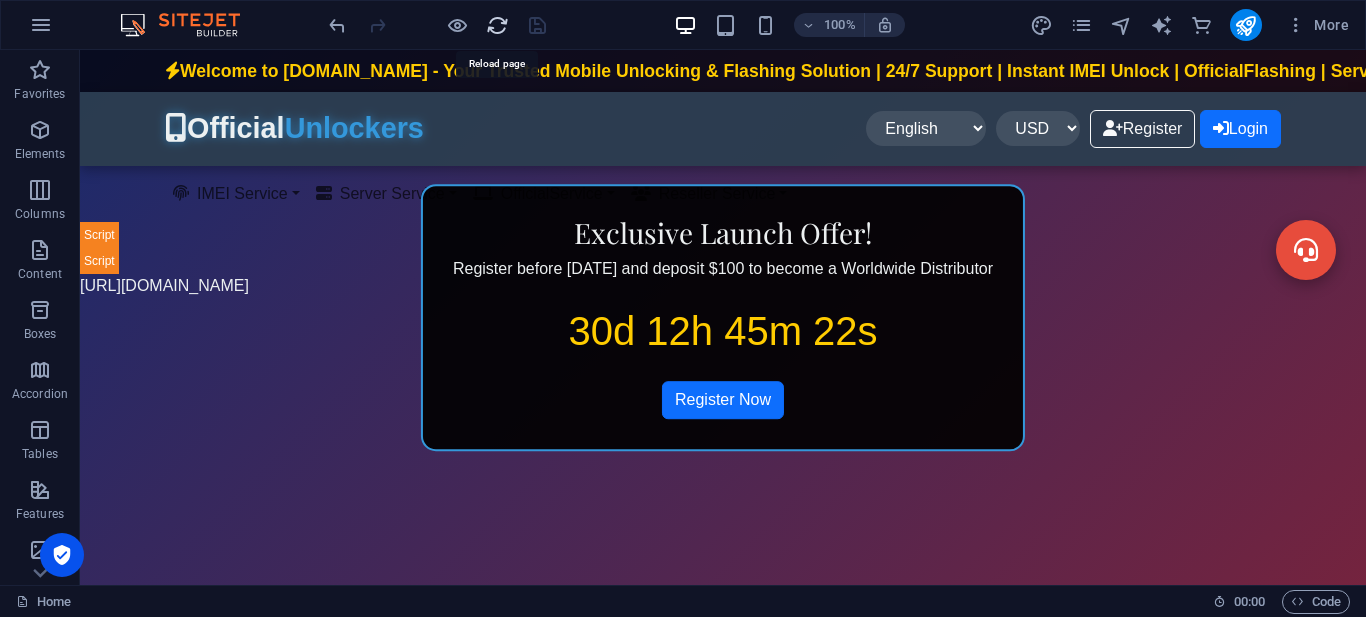 click at bounding box center [497, 25] 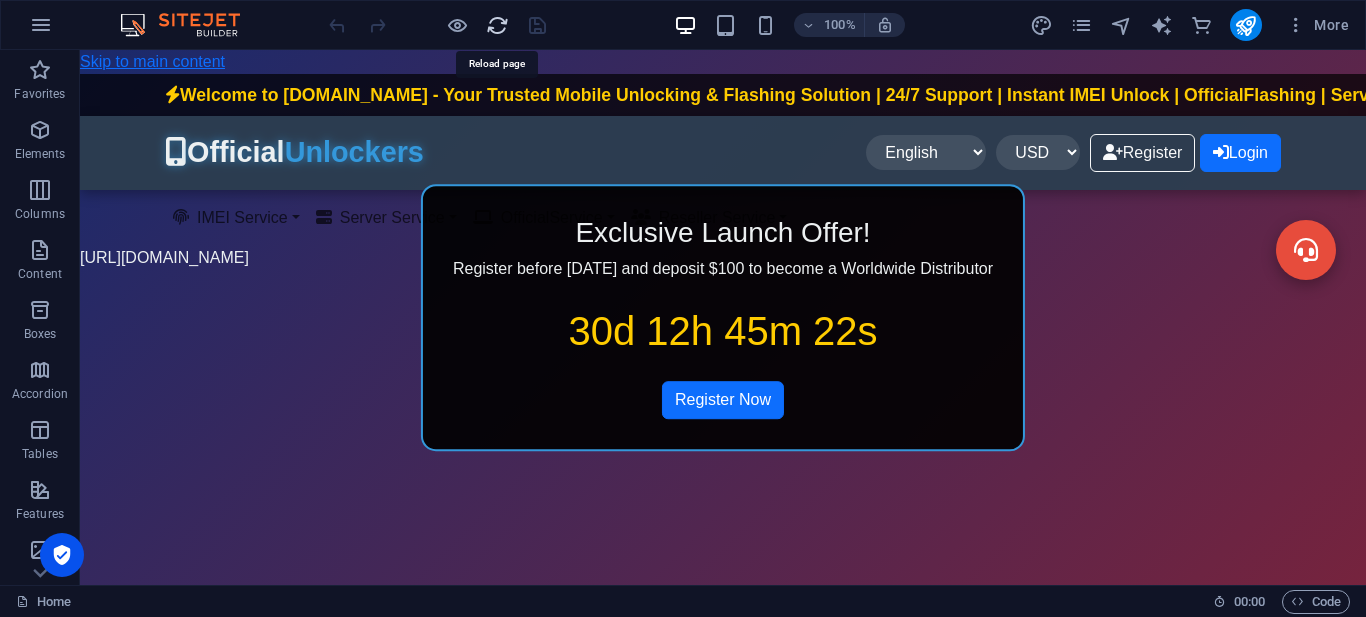 click at bounding box center (497, 25) 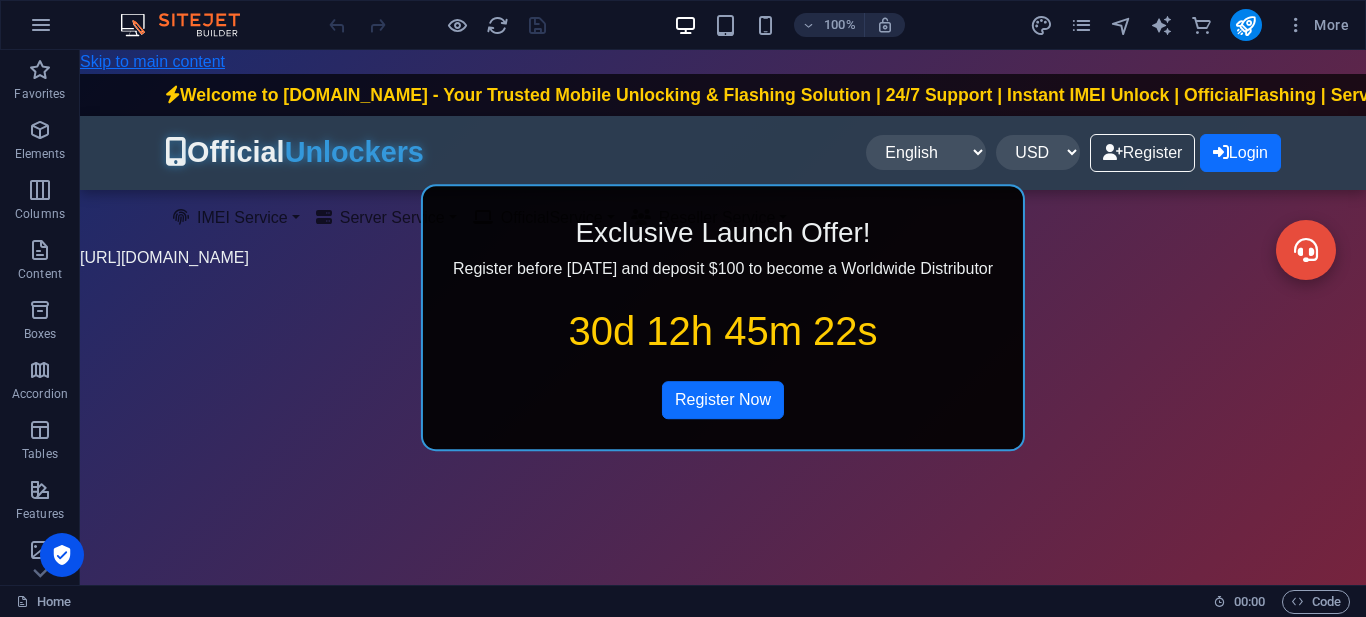 scroll, scrollTop: 0, scrollLeft: 0, axis: both 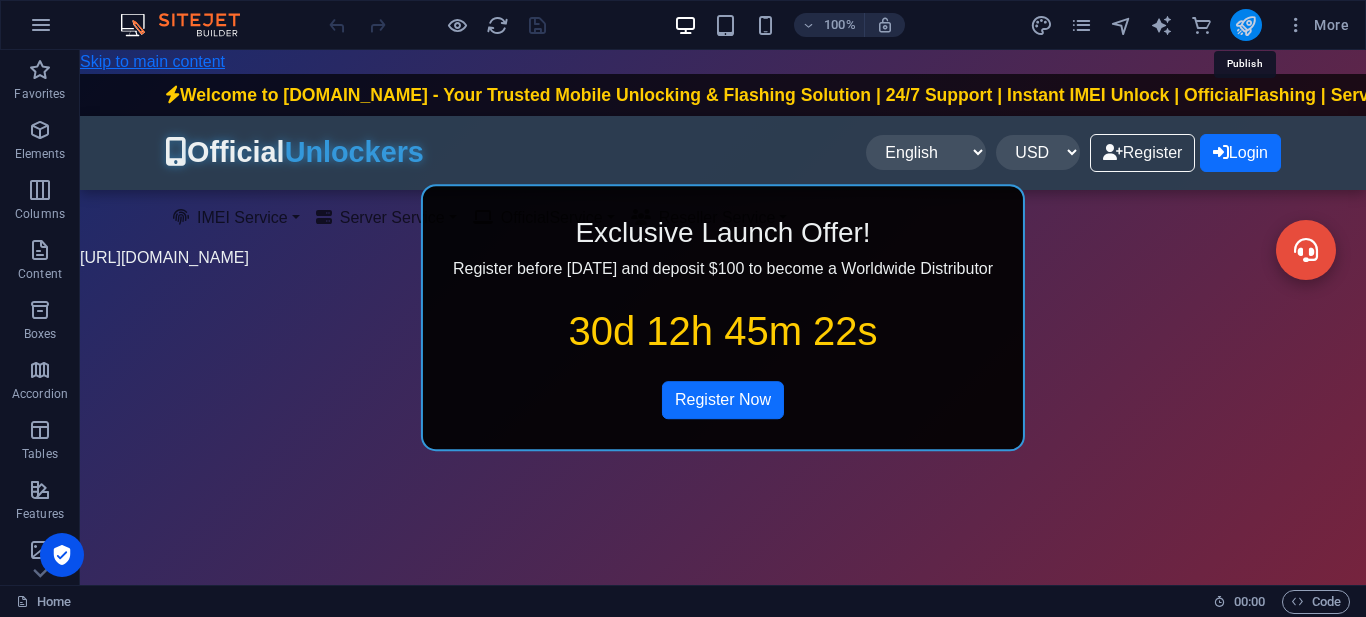 click at bounding box center [1245, 25] 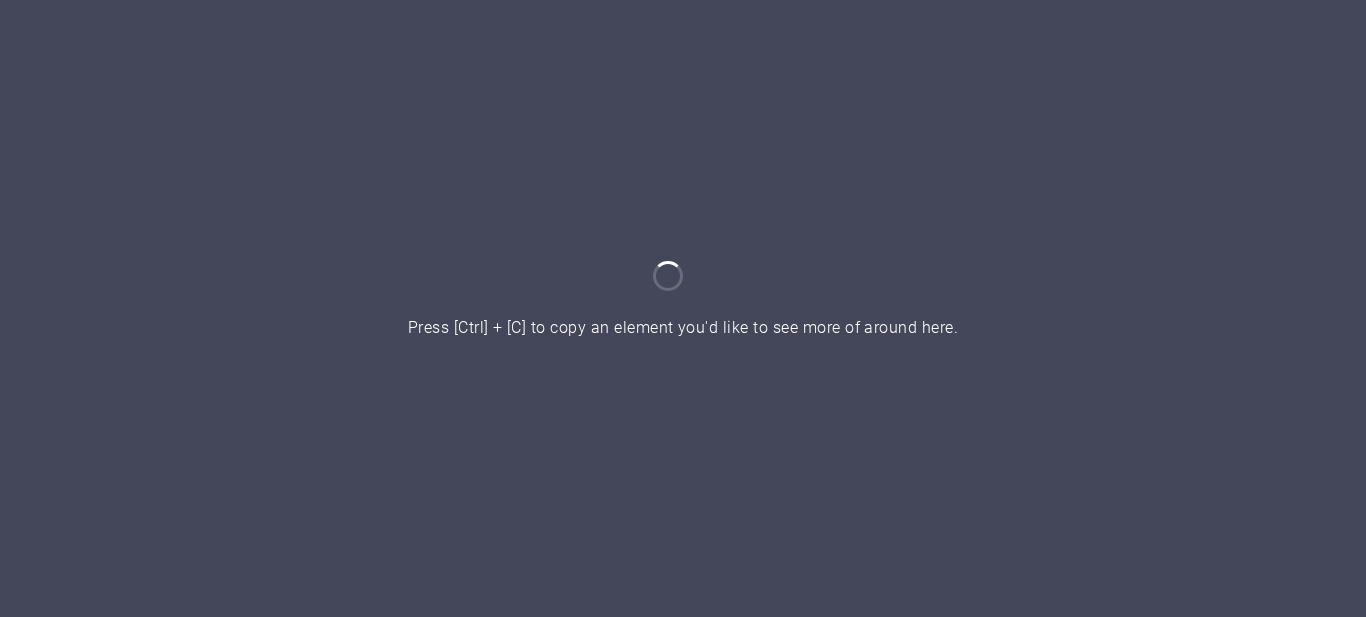 scroll, scrollTop: 0, scrollLeft: 0, axis: both 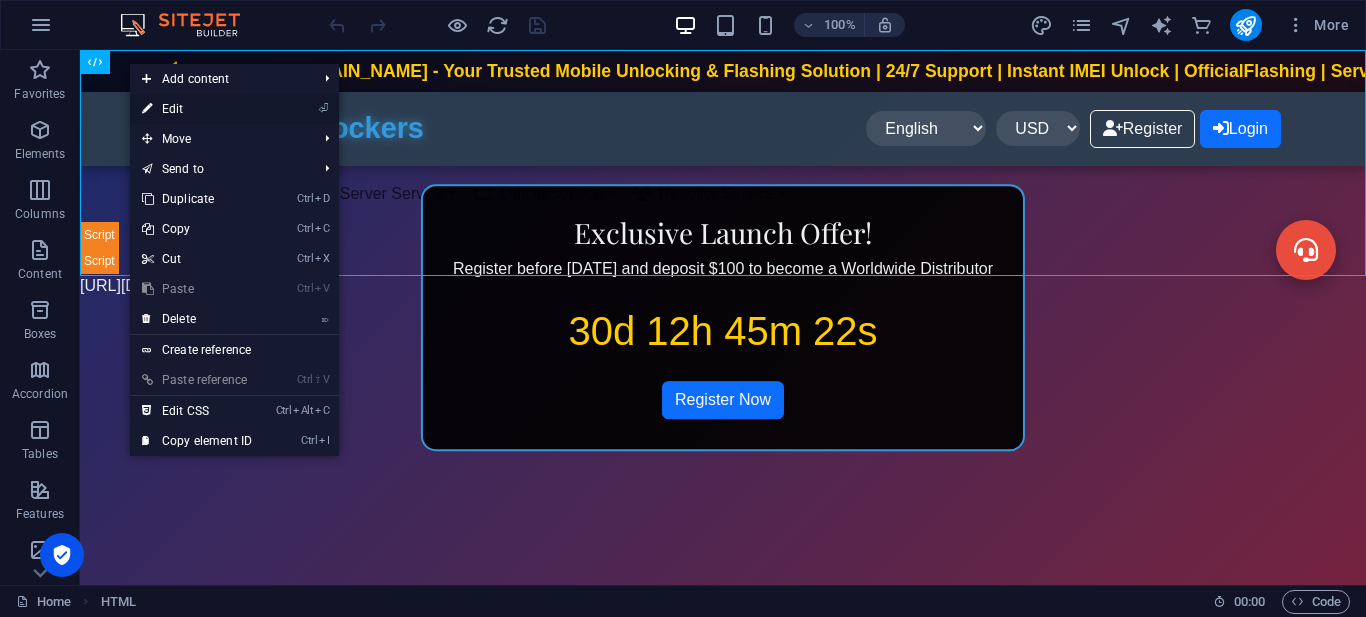 click on "⏎  Edit" at bounding box center [197, 109] 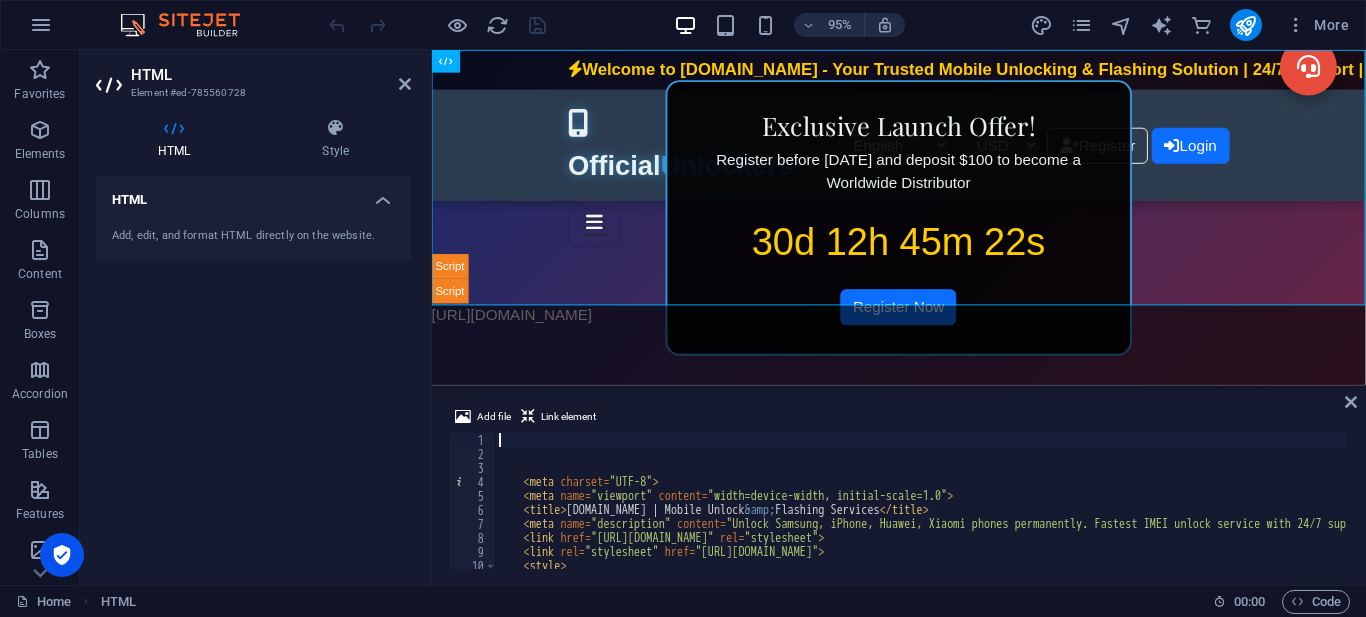 click on "< meta   charset = "UTF-8" >      < meta   name = "viewport"   content = "width=device-width, initial-scale=1.0" >      < title > [DOMAIN_NAME] | Mobile Unlock  &amp;  Flashing Services </ title >      < meta   name = "description"   content = "Unlock Samsung, iPhone, Huawei, Xiaomi phones permanently. Fastest IMEI unlock service with 24/7 support. Trusted since [DATE]." >      < link   href = "[URL][DOMAIN_NAME]"   rel = "stylesheet" >      < link   rel = "stylesheet"   href = "[URL][DOMAIN_NAME]" >      < style >           :root   {" at bounding box center [1338, 513] 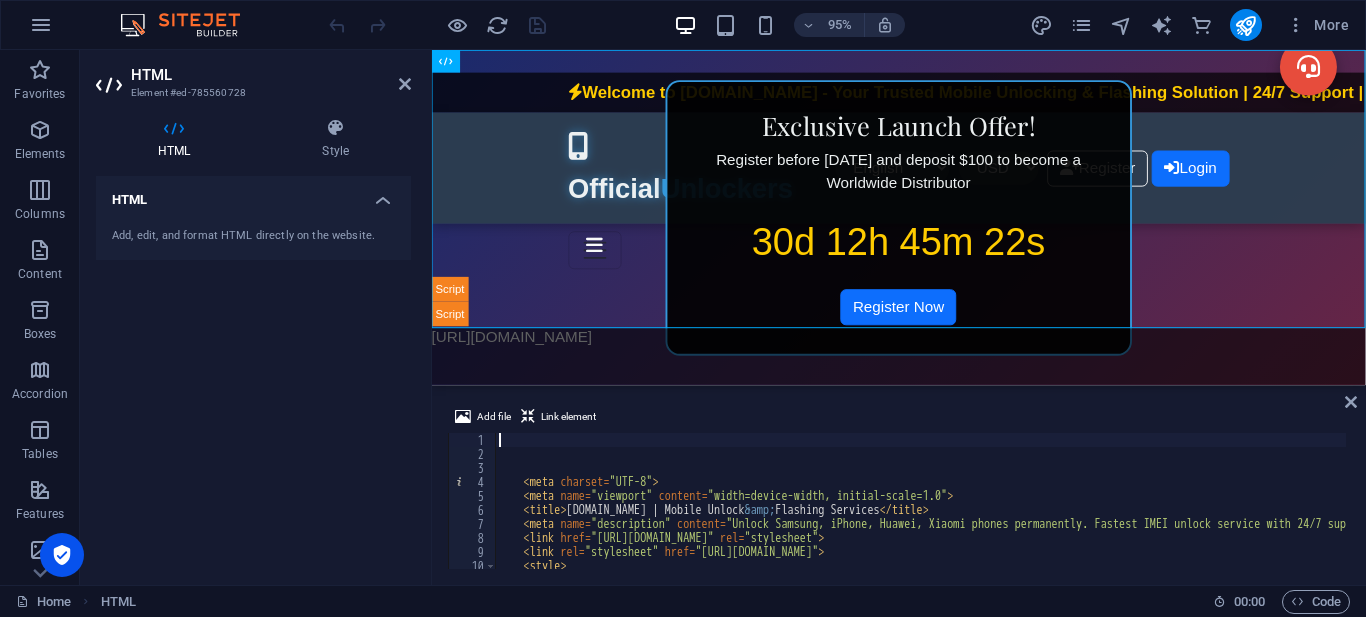 type on "a" 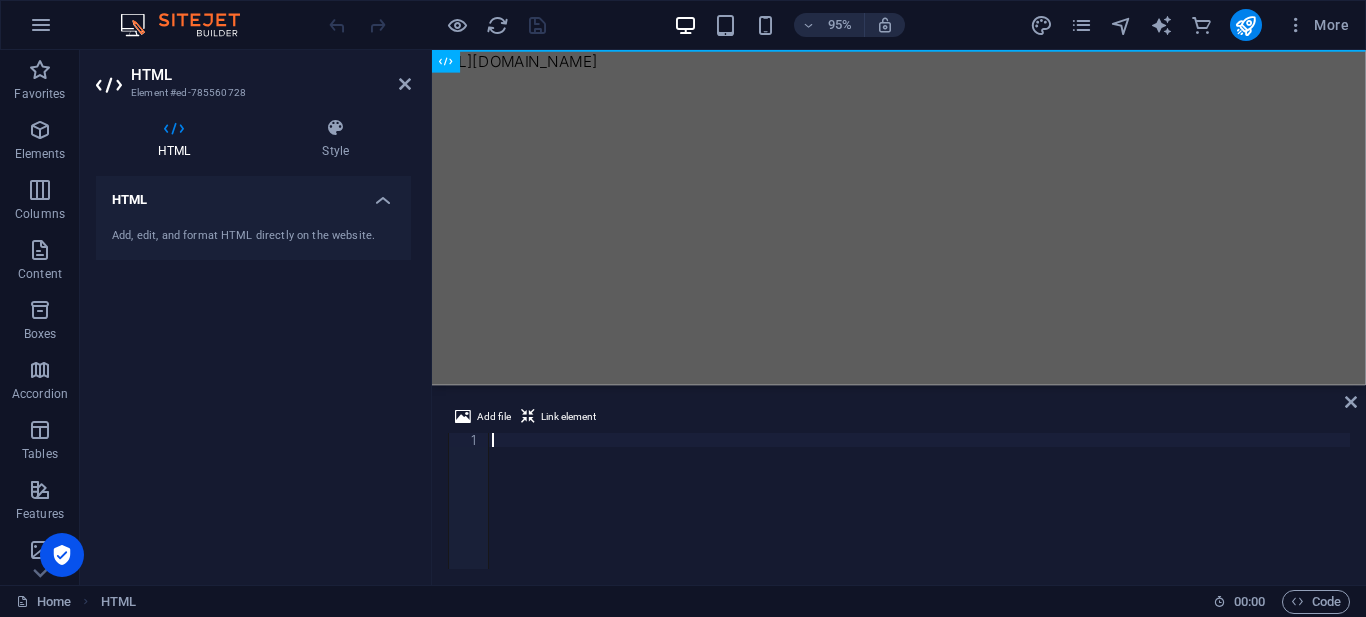 paste on "</html>" 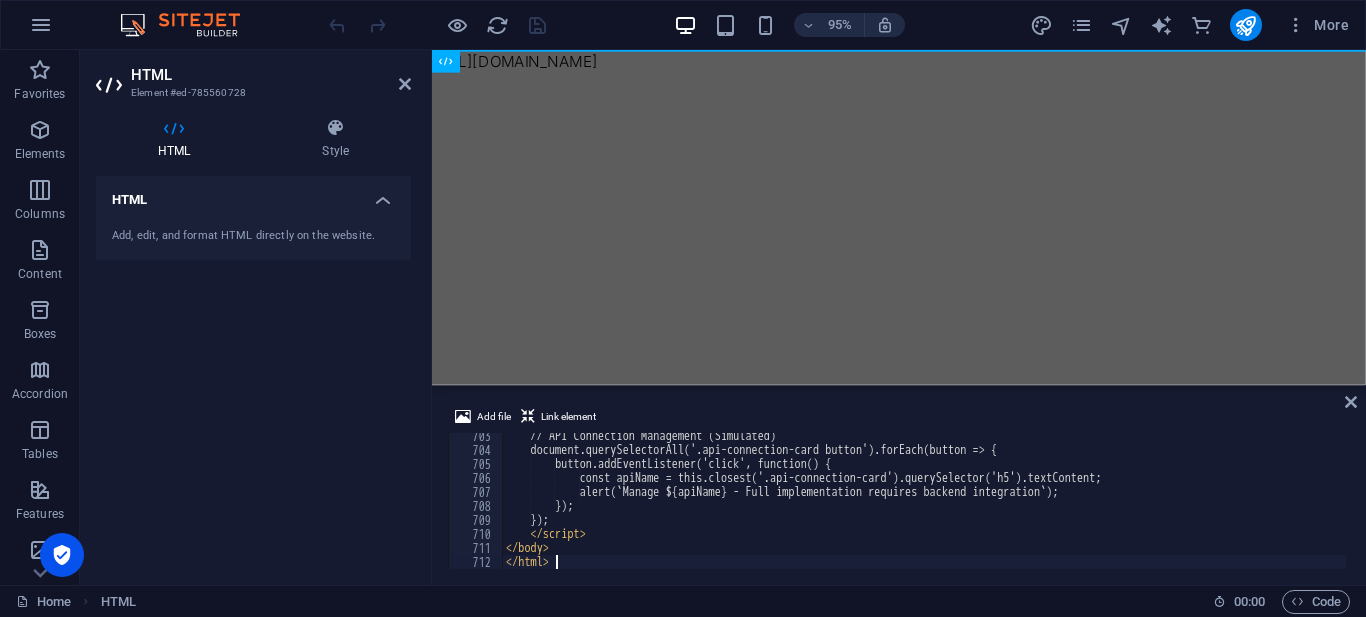 scroll, scrollTop: 9832, scrollLeft: 0, axis: vertical 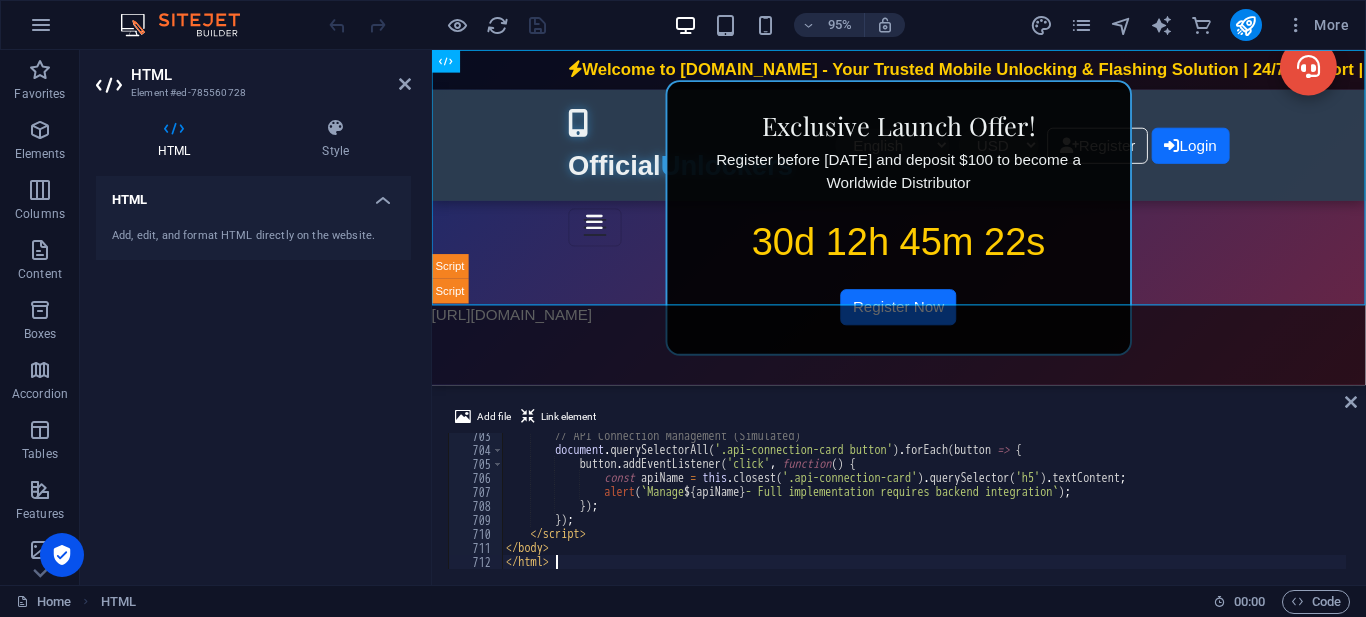 click on "HTML Add, edit, and format HTML directly on the website." at bounding box center [253, 372] 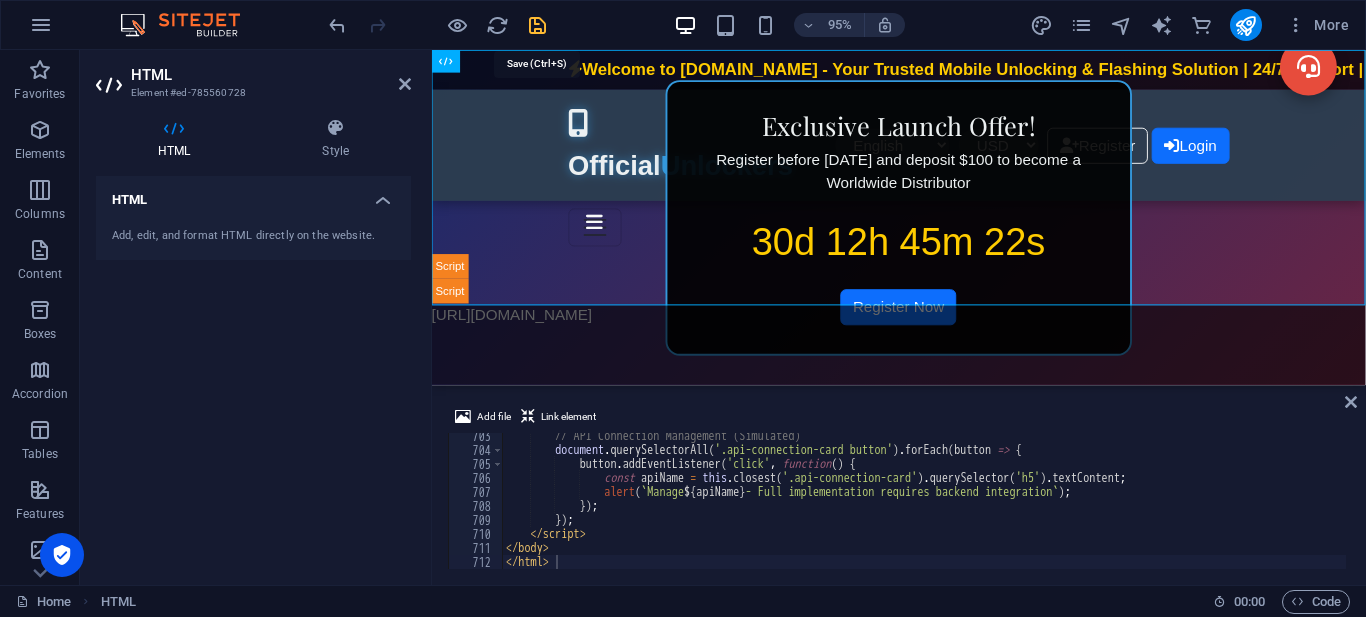 click at bounding box center [537, 25] 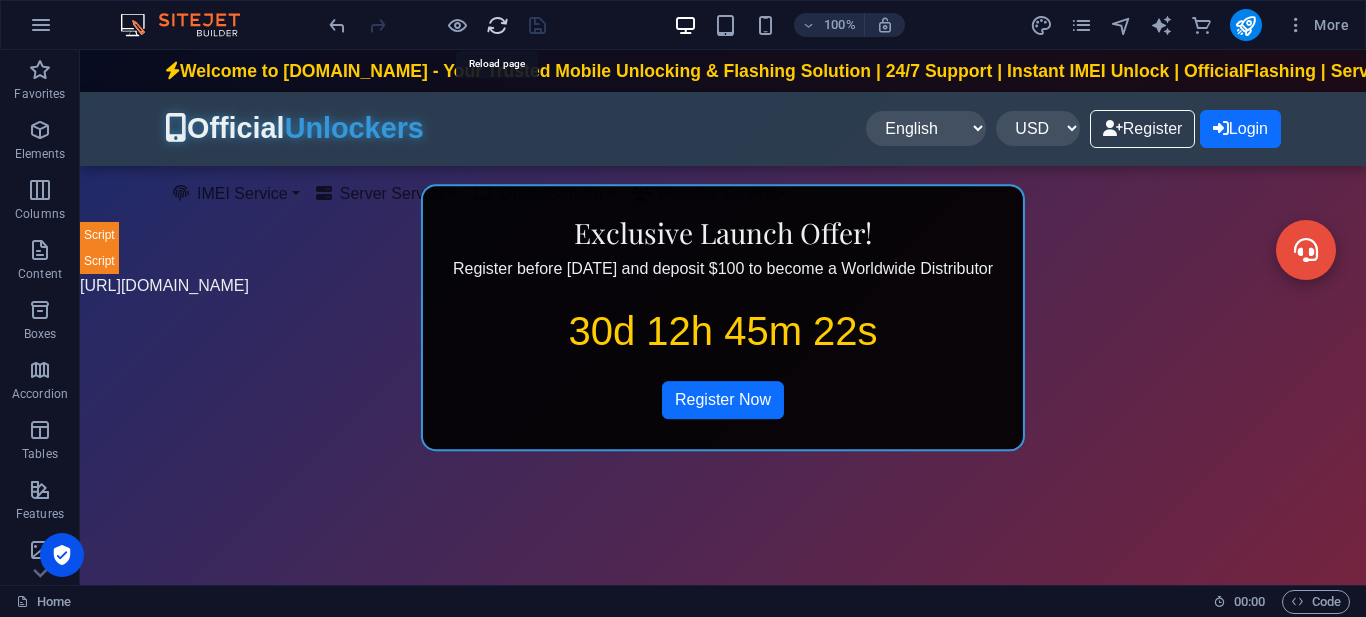 click at bounding box center (497, 25) 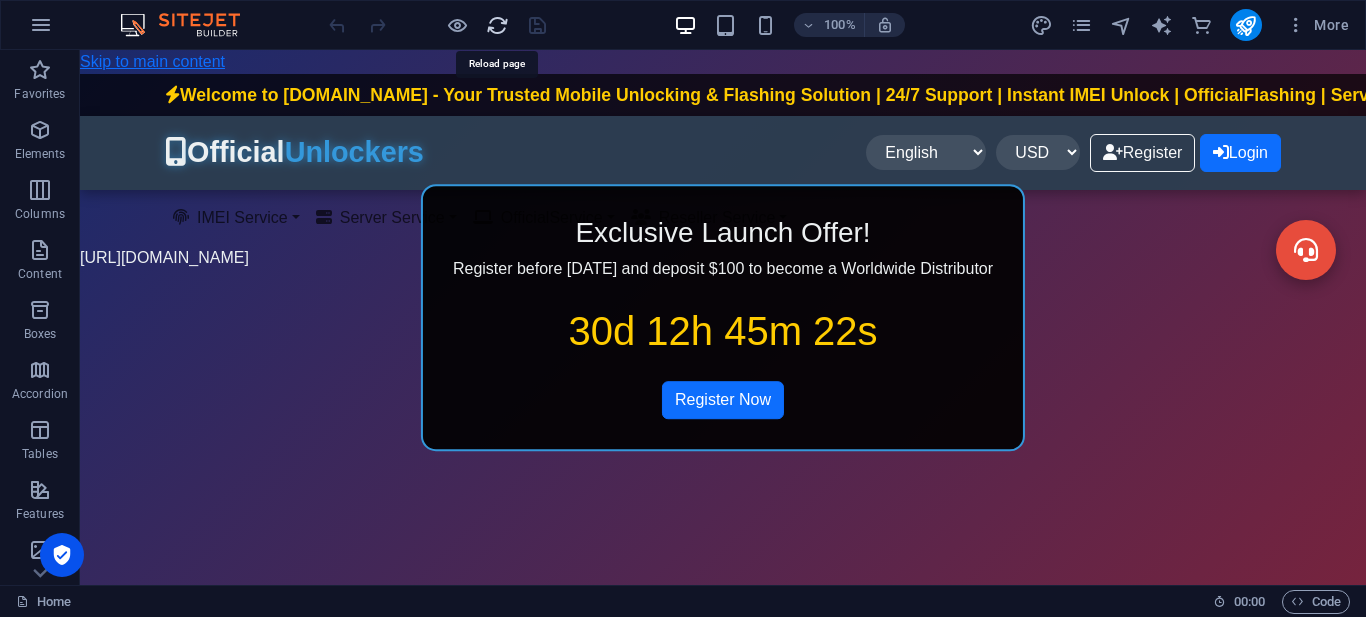 scroll, scrollTop: 0, scrollLeft: 0, axis: both 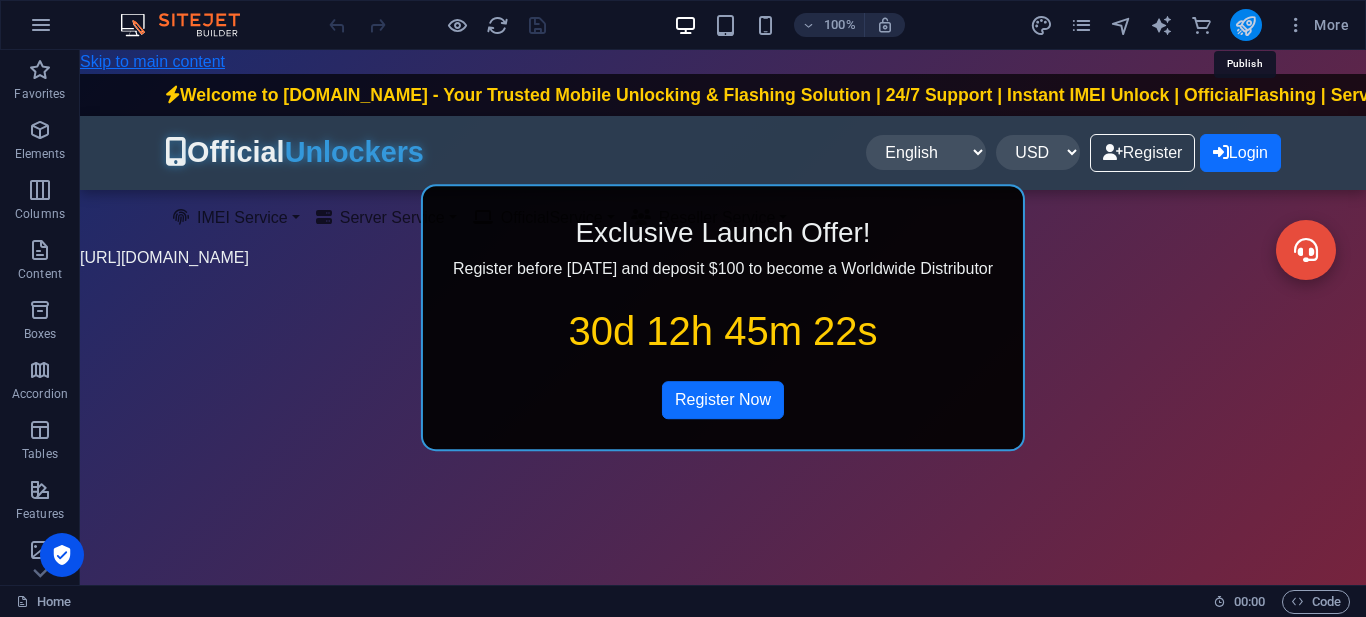 click at bounding box center (1245, 25) 